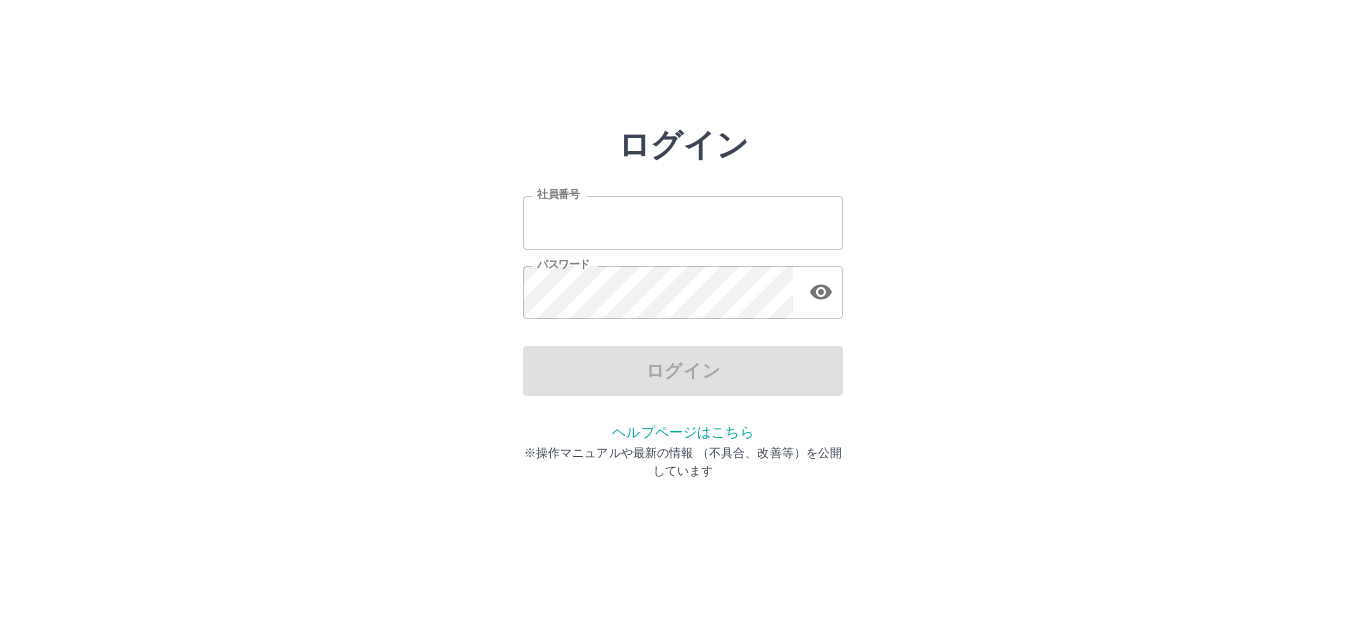 scroll, scrollTop: 0, scrollLeft: 0, axis: both 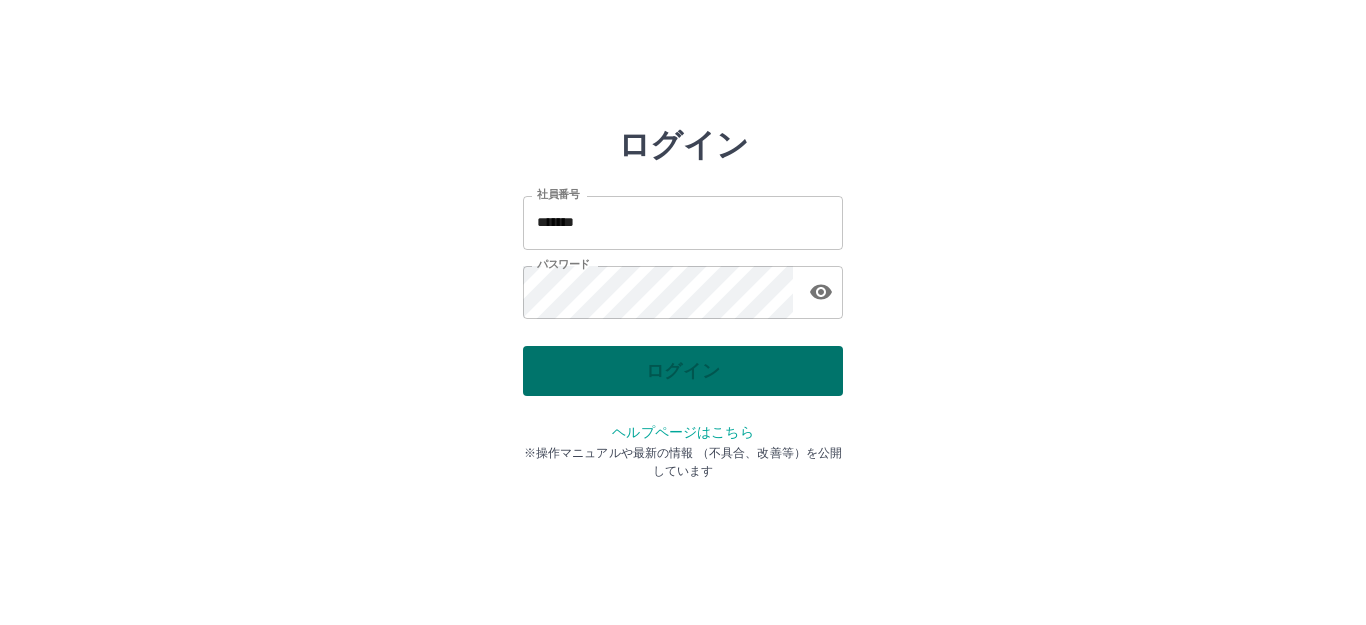 click on "ログイン" at bounding box center [683, 371] 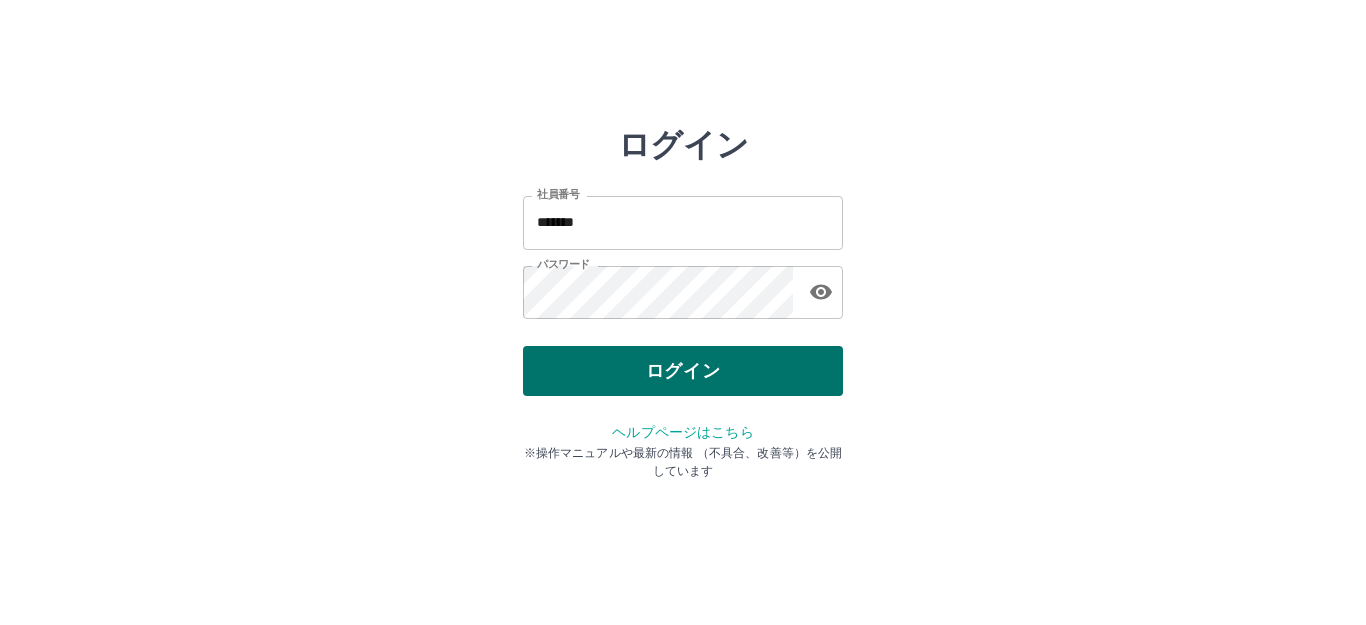 click on "ログイン" at bounding box center [683, 371] 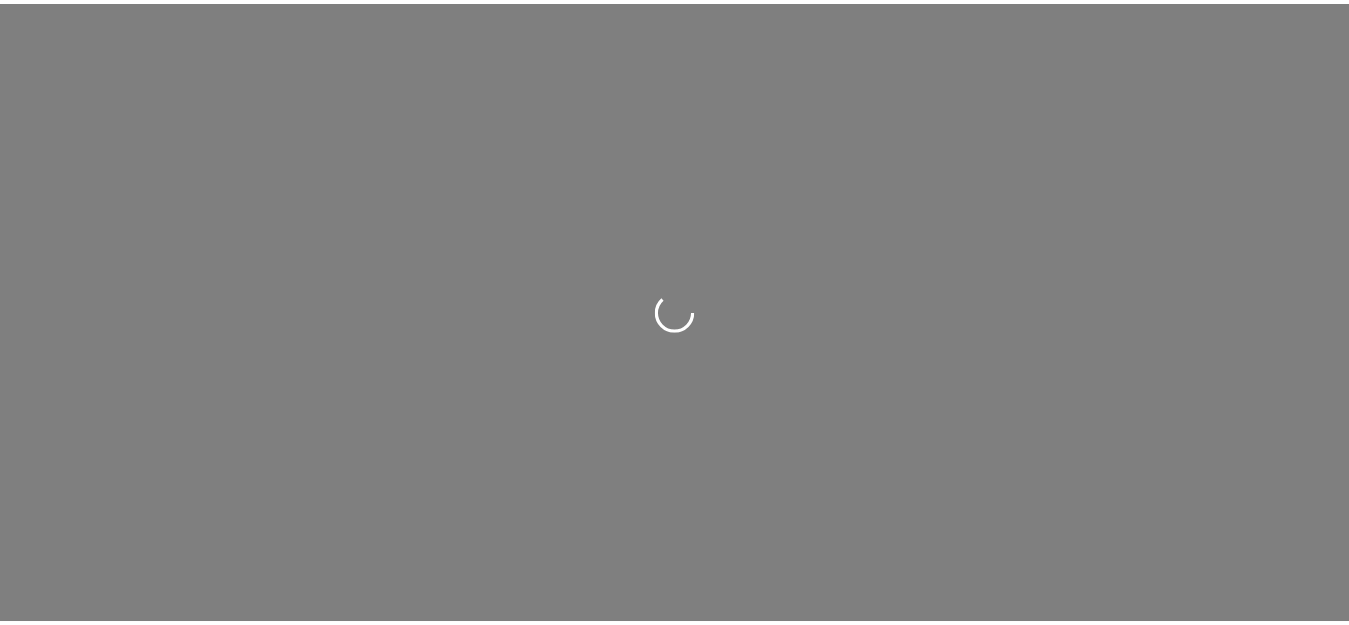 scroll, scrollTop: 0, scrollLeft: 0, axis: both 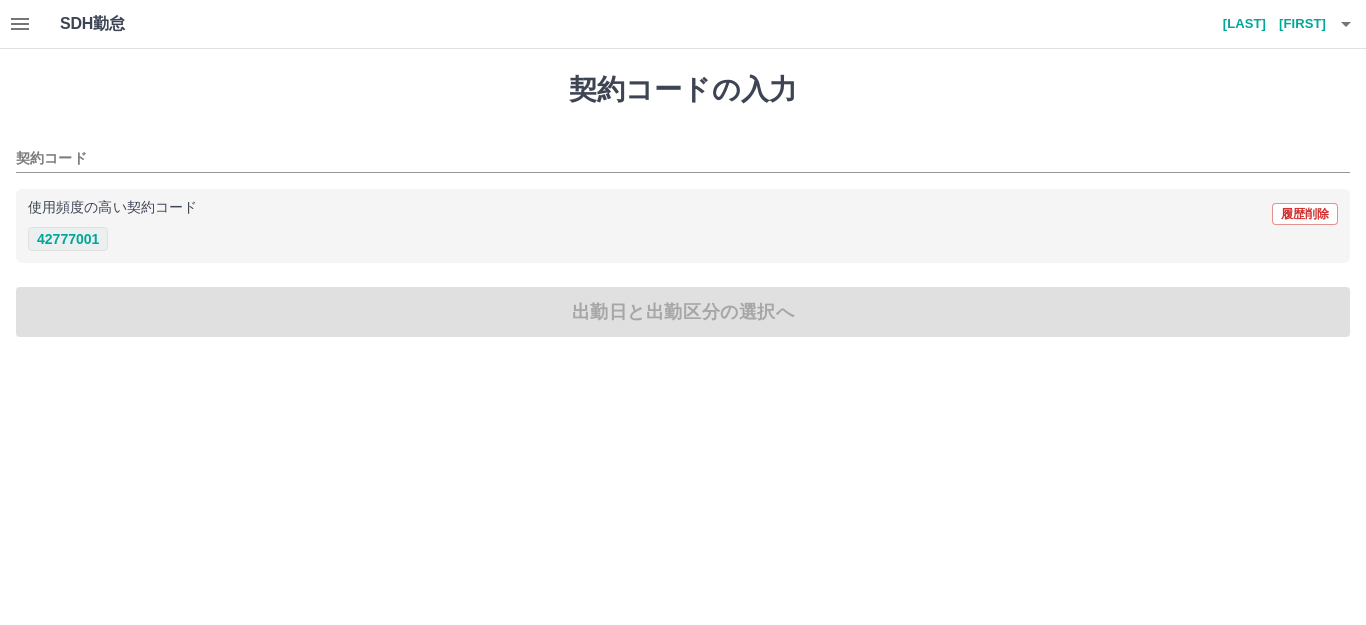 click on "42777001" at bounding box center (68, 239) 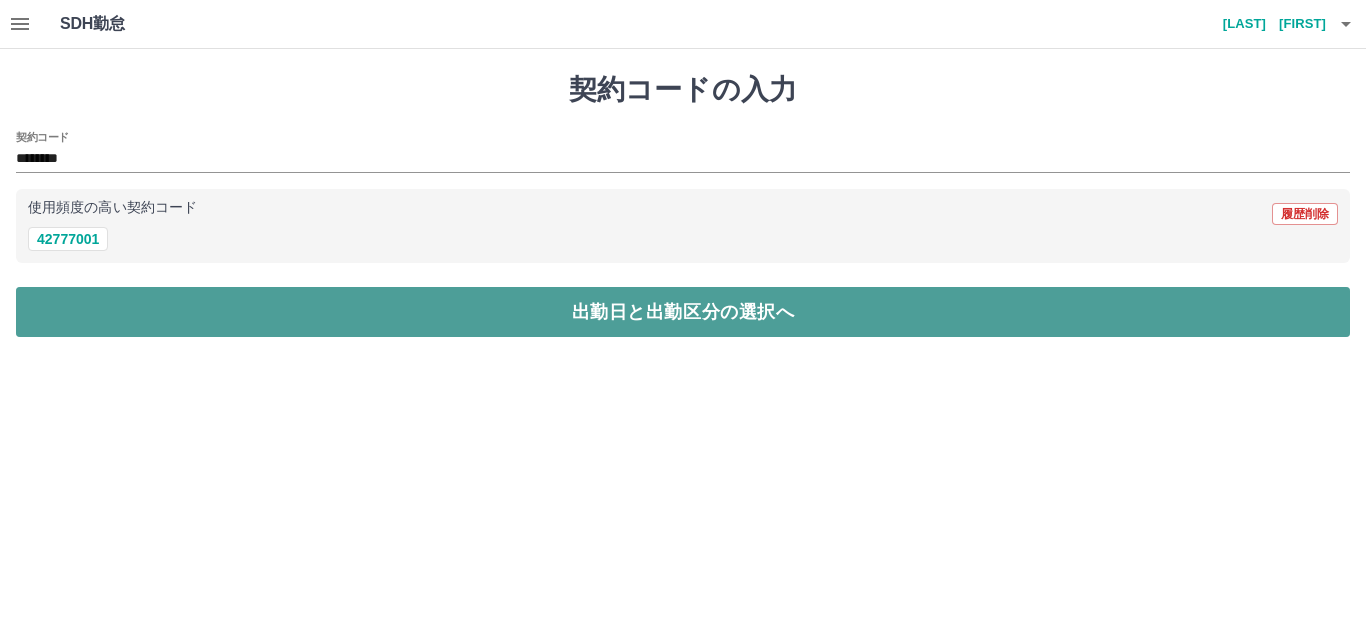 click on "出勤日と出勤区分の選択へ" at bounding box center [683, 312] 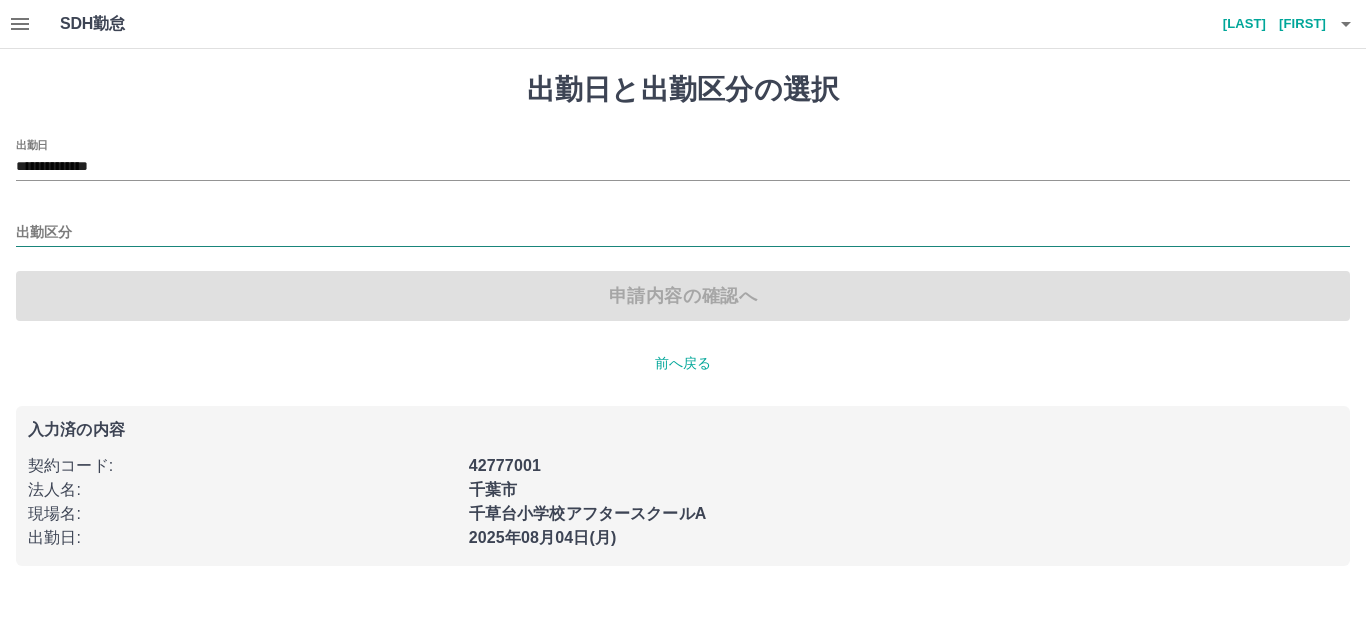 click on "出勤区分" at bounding box center (683, 233) 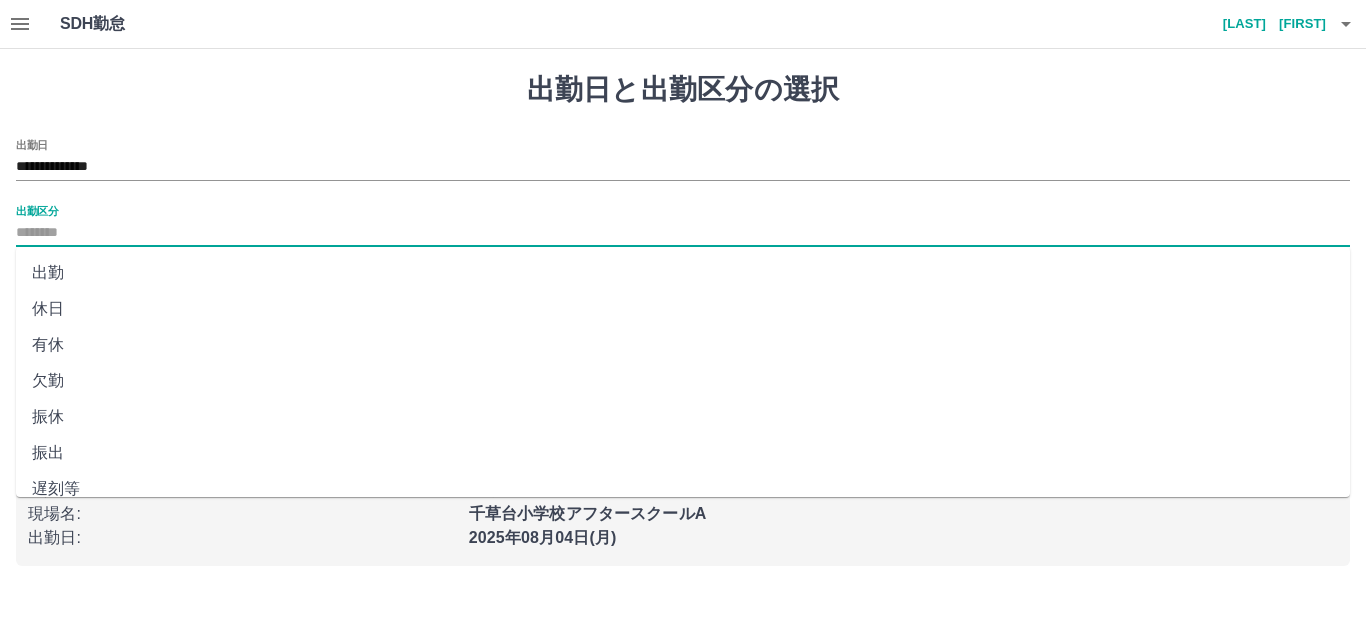click on "出勤" at bounding box center (683, 273) 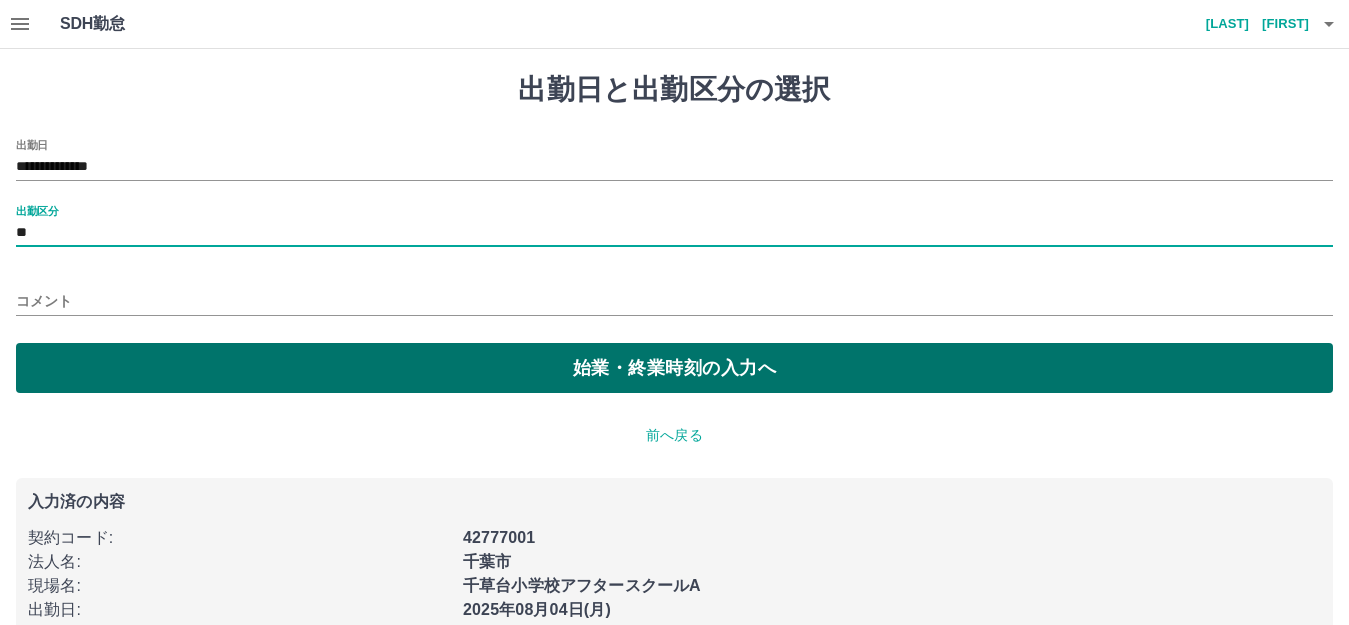 click on "始業・終業時刻の入力へ" at bounding box center (674, 368) 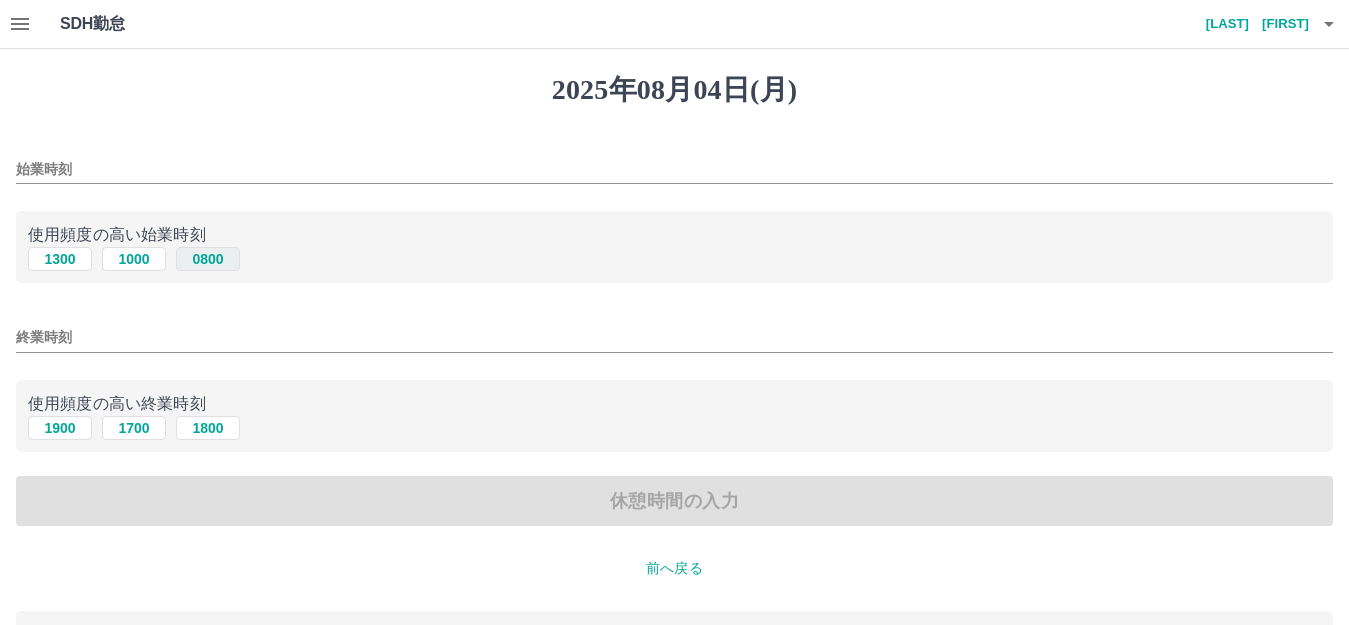 click on "0800" at bounding box center [208, 259] 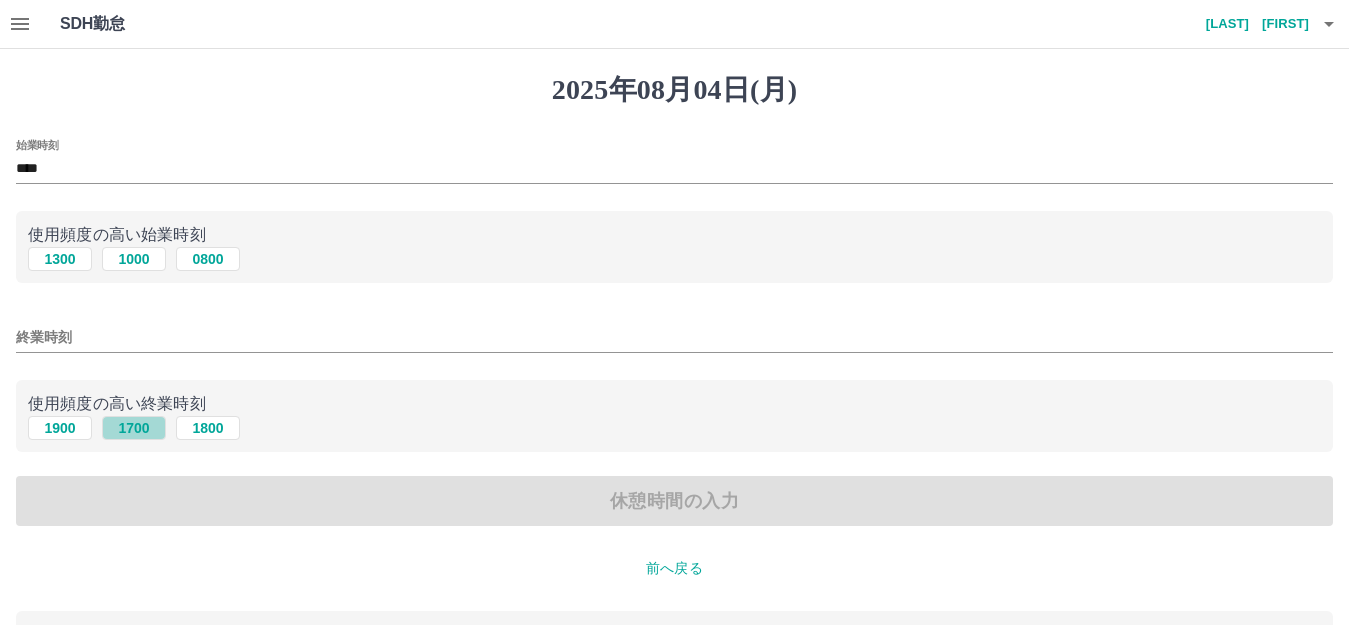 click on "1700" at bounding box center (134, 428) 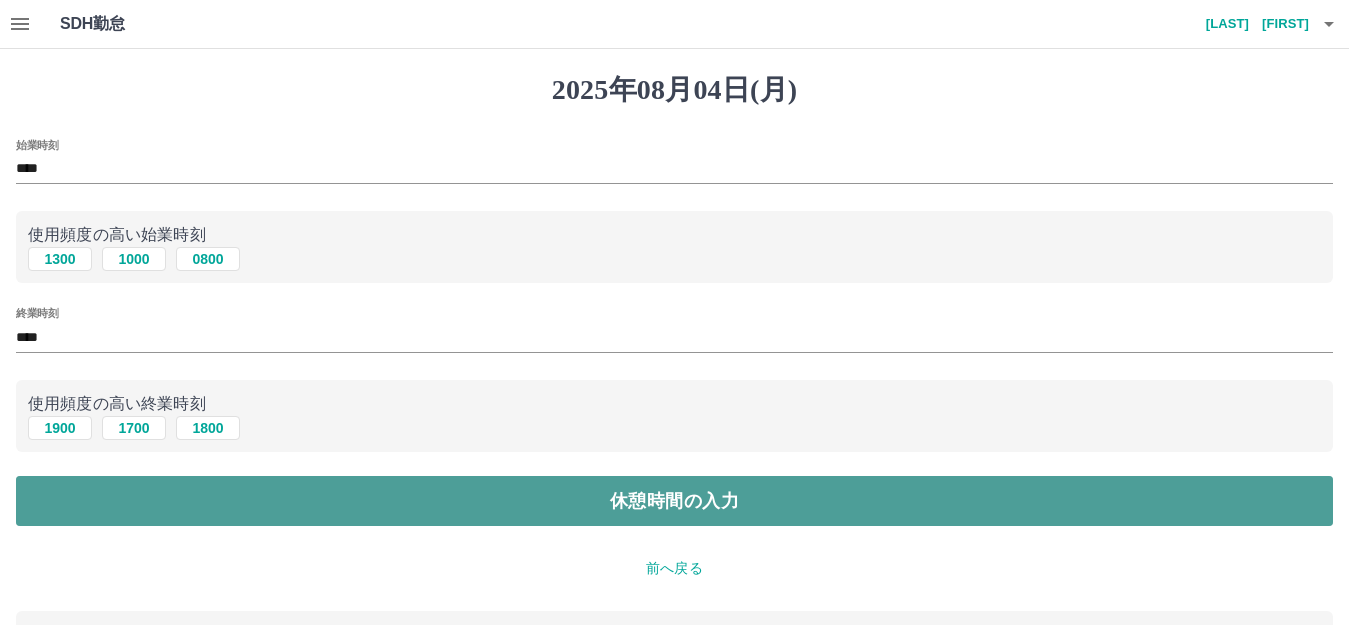 click on "休憩時間の入力" at bounding box center [674, 501] 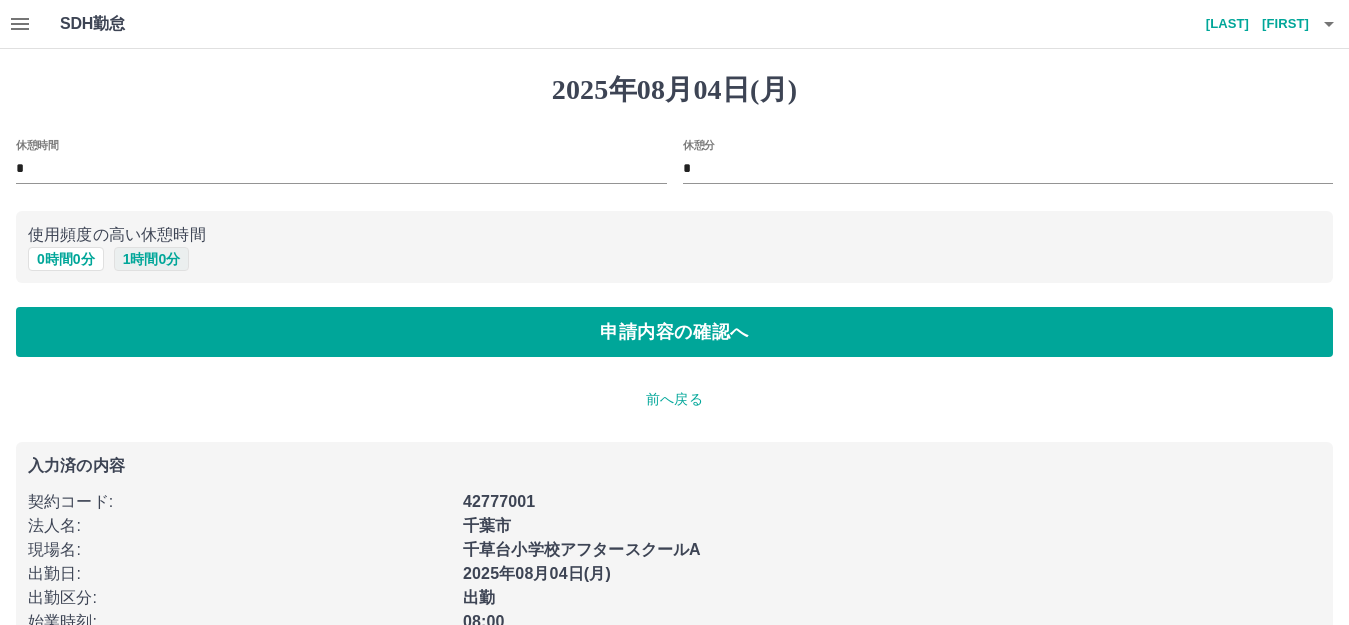 click on "1 時間 0 分" at bounding box center (152, 259) 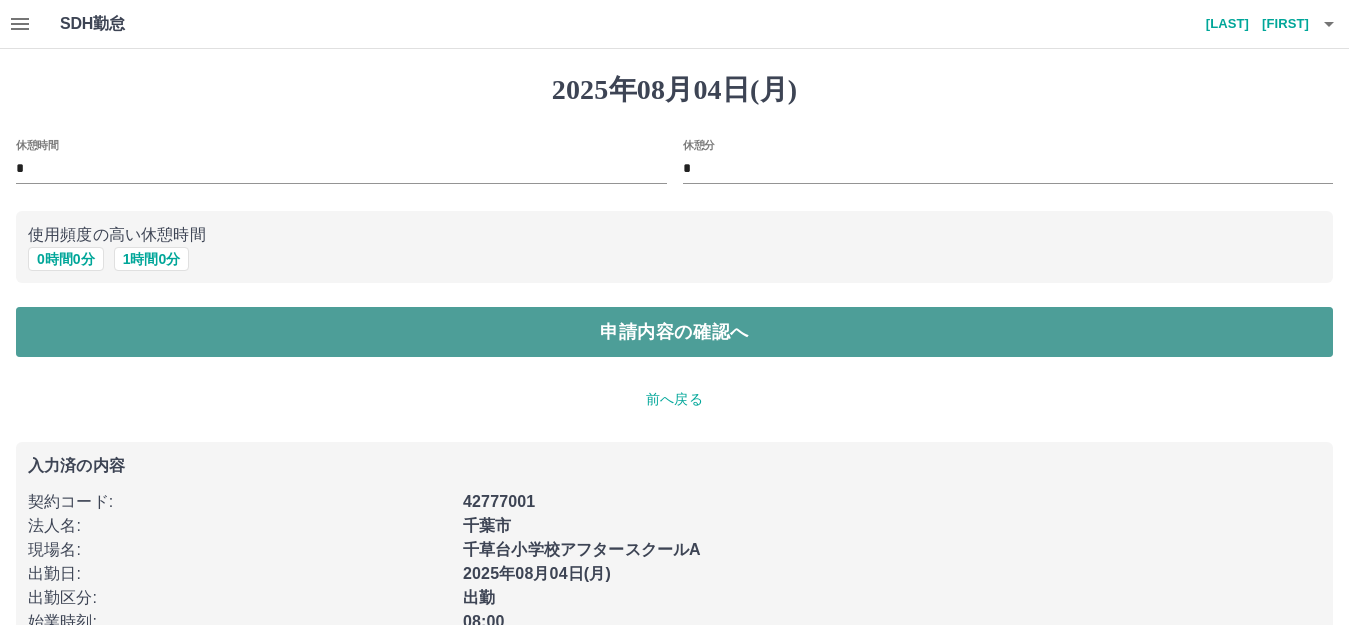click on "申請内容の確認へ" at bounding box center (674, 332) 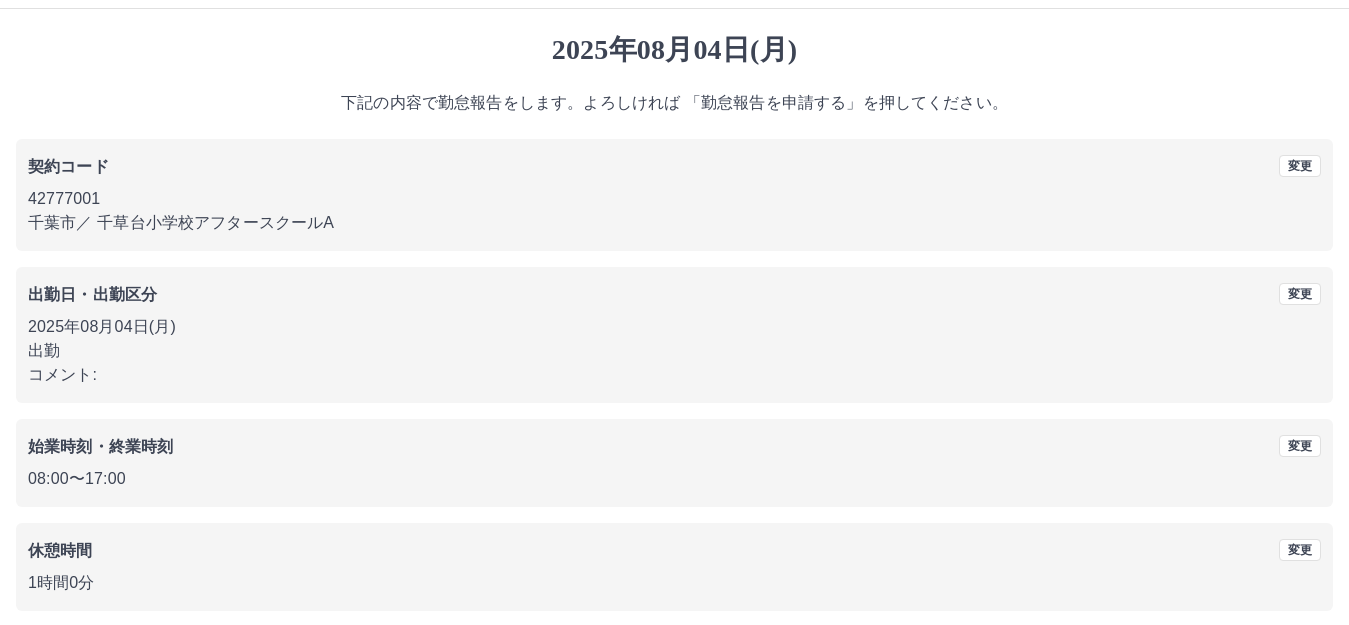 scroll, scrollTop: 124, scrollLeft: 0, axis: vertical 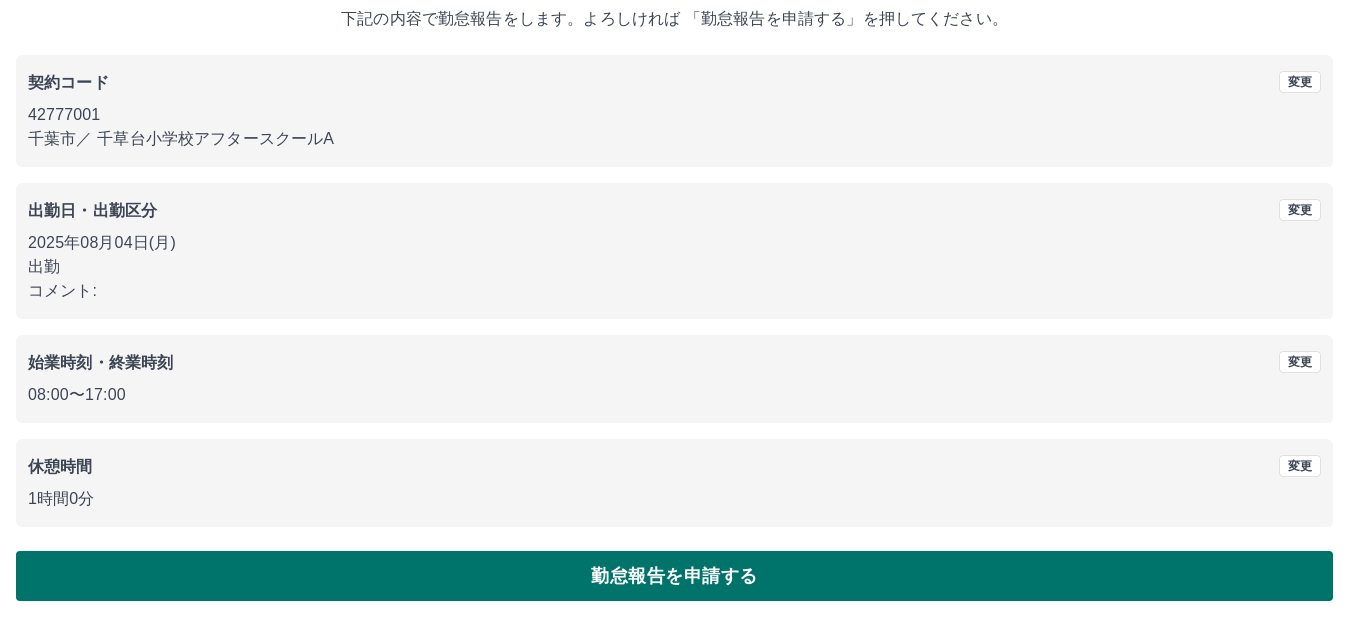click on "勤怠報告を申請する" at bounding box center [674, 576] 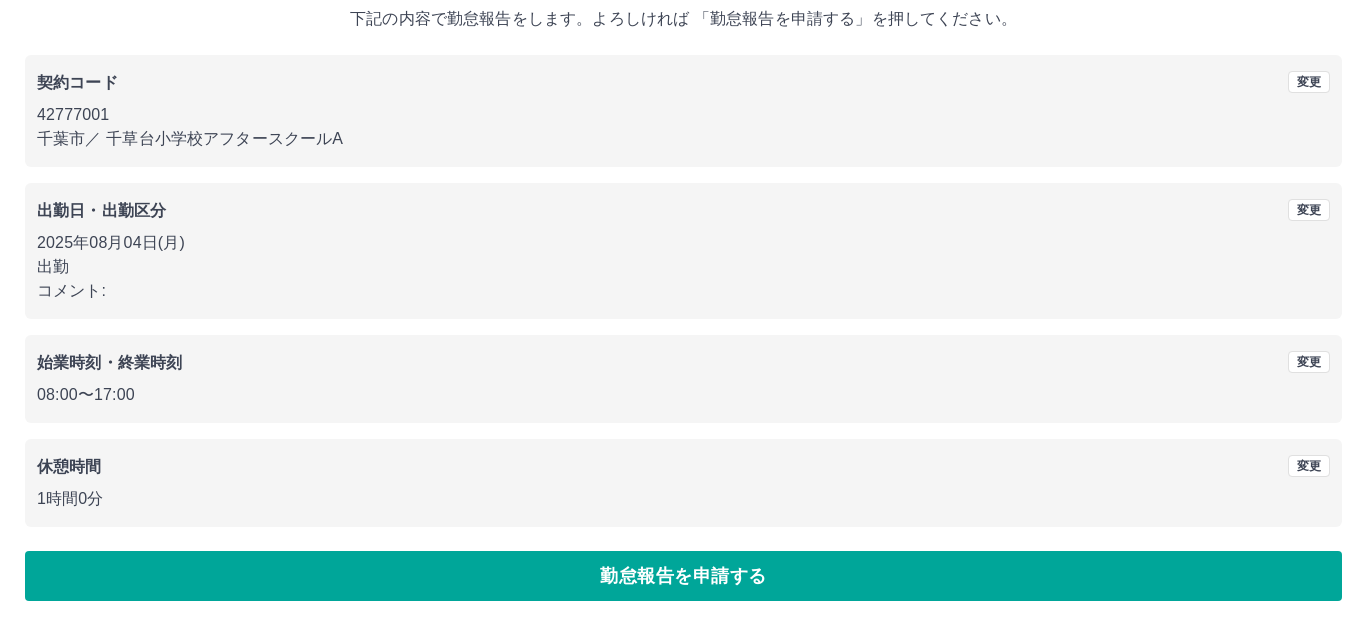 scroll, scrollTop: 0, scrollLeft: 0, axis: both 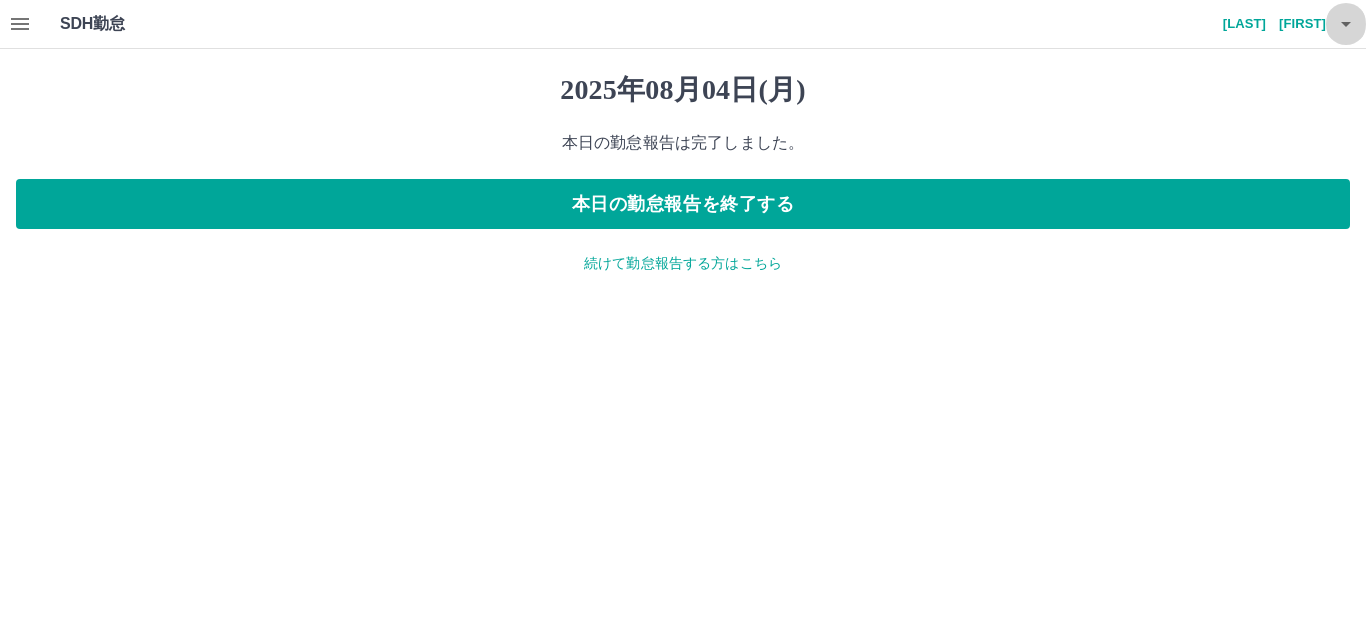 click 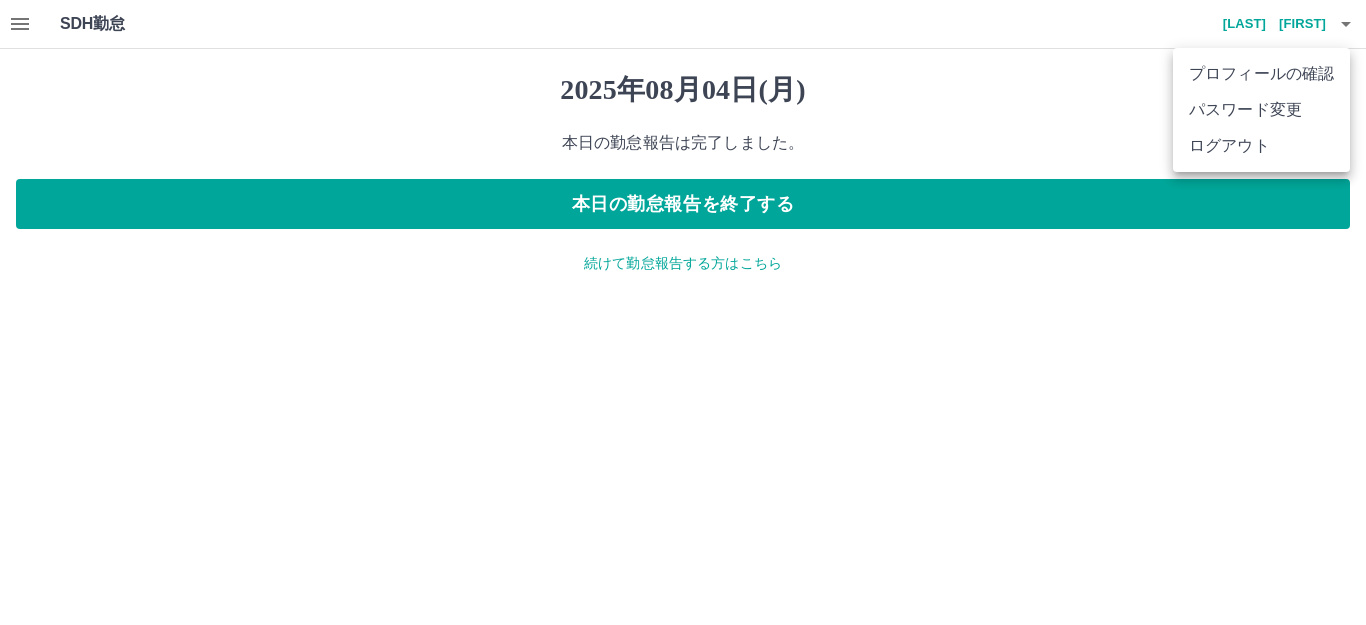 click on "ログアウト" at bounding box center (1261, 146) 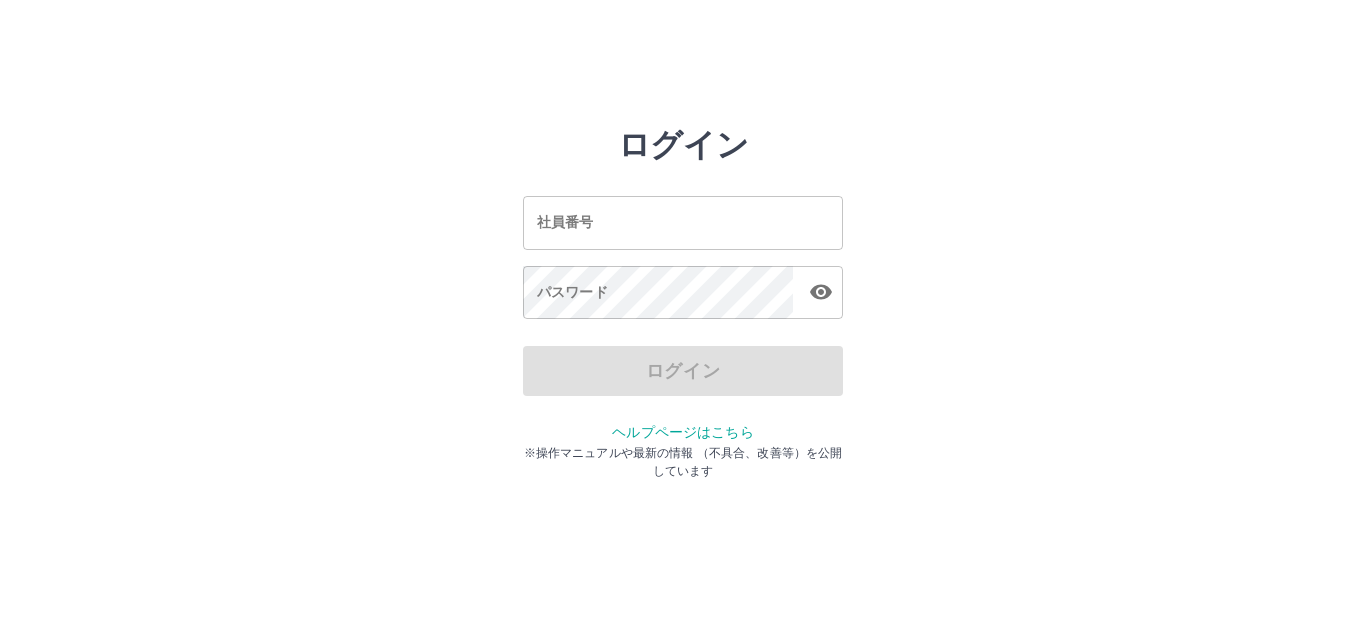 scroll, scrollTop: 0, scrollLeft: 0, axis: both 